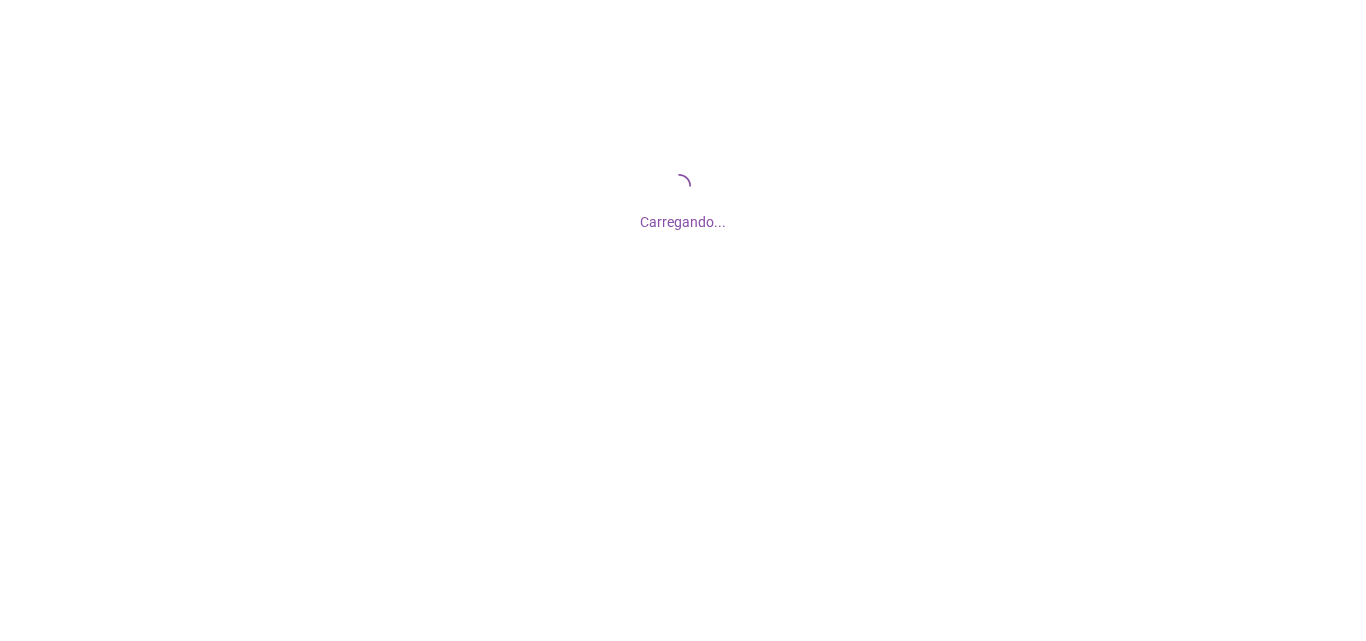 scroll, scrollTop: 0, scrollLeft: 0, axis: both 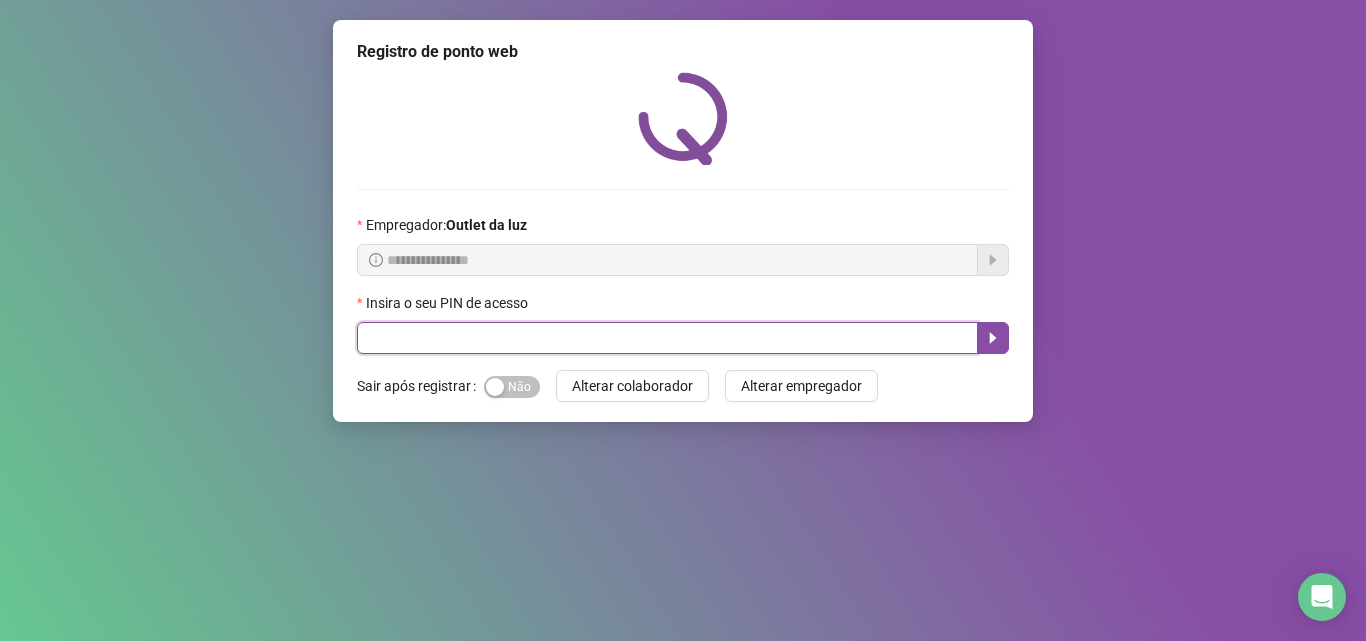 click at bounding box center (667, 338) 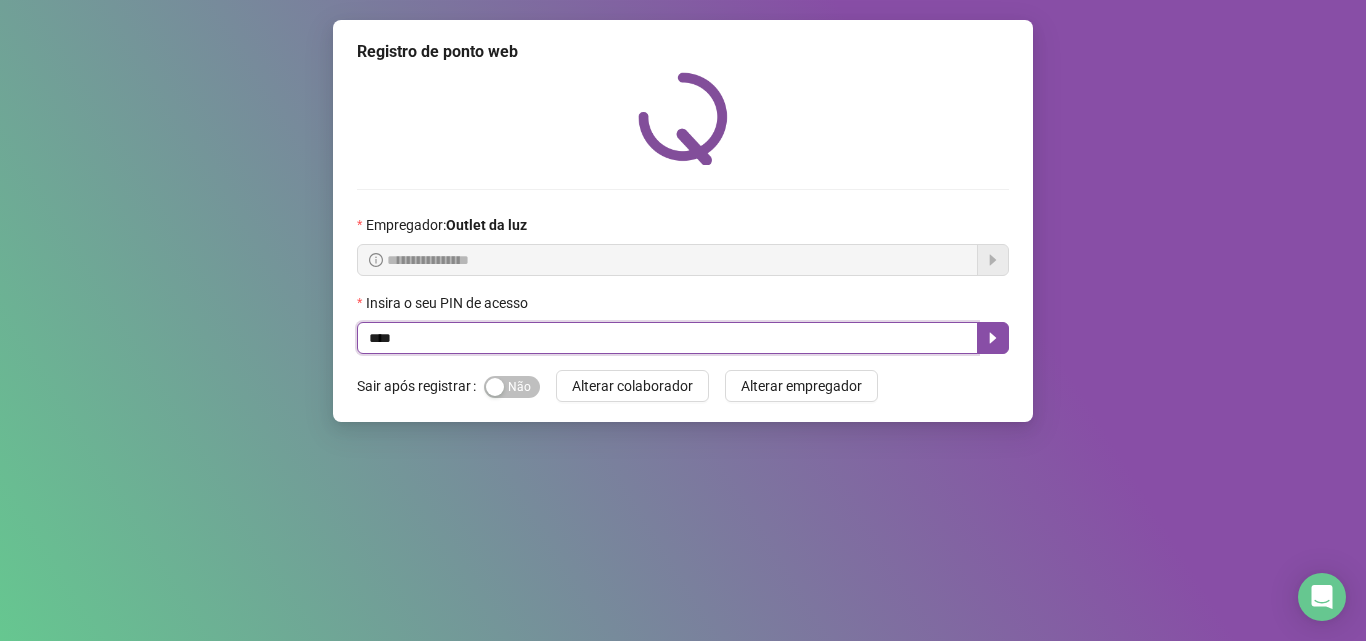 type on "****" 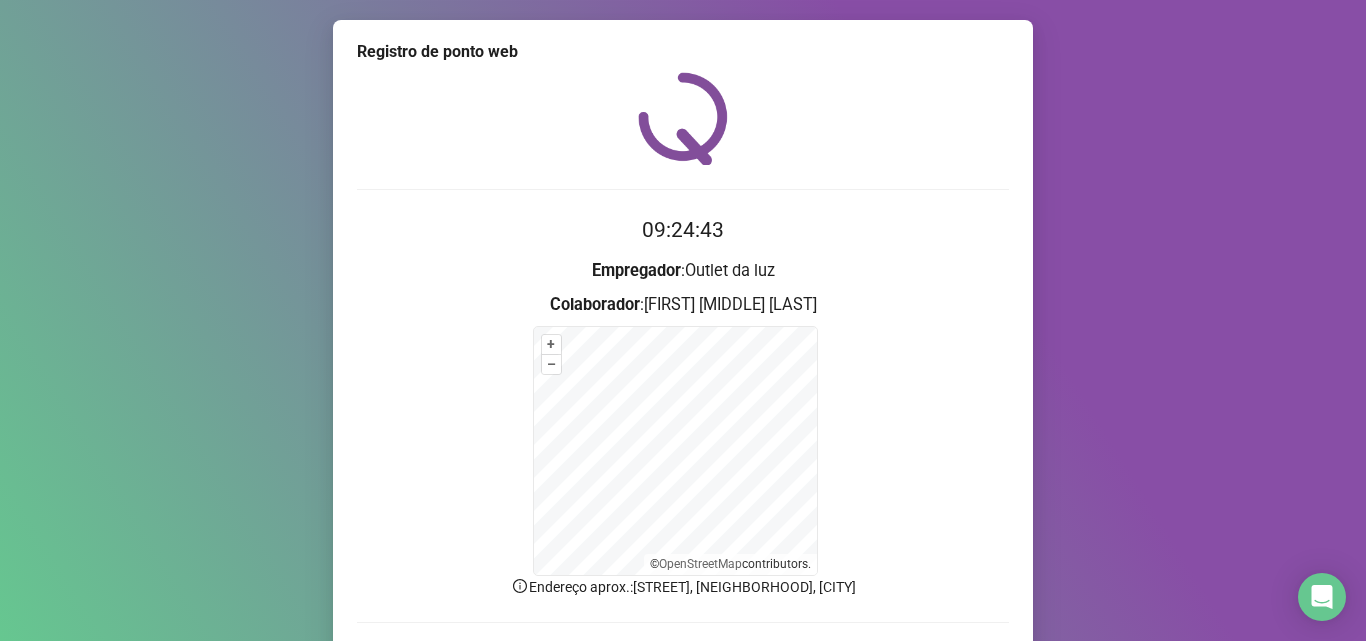 scroll, scrollTop: 134, scrollLeft: 0, axis: vertical 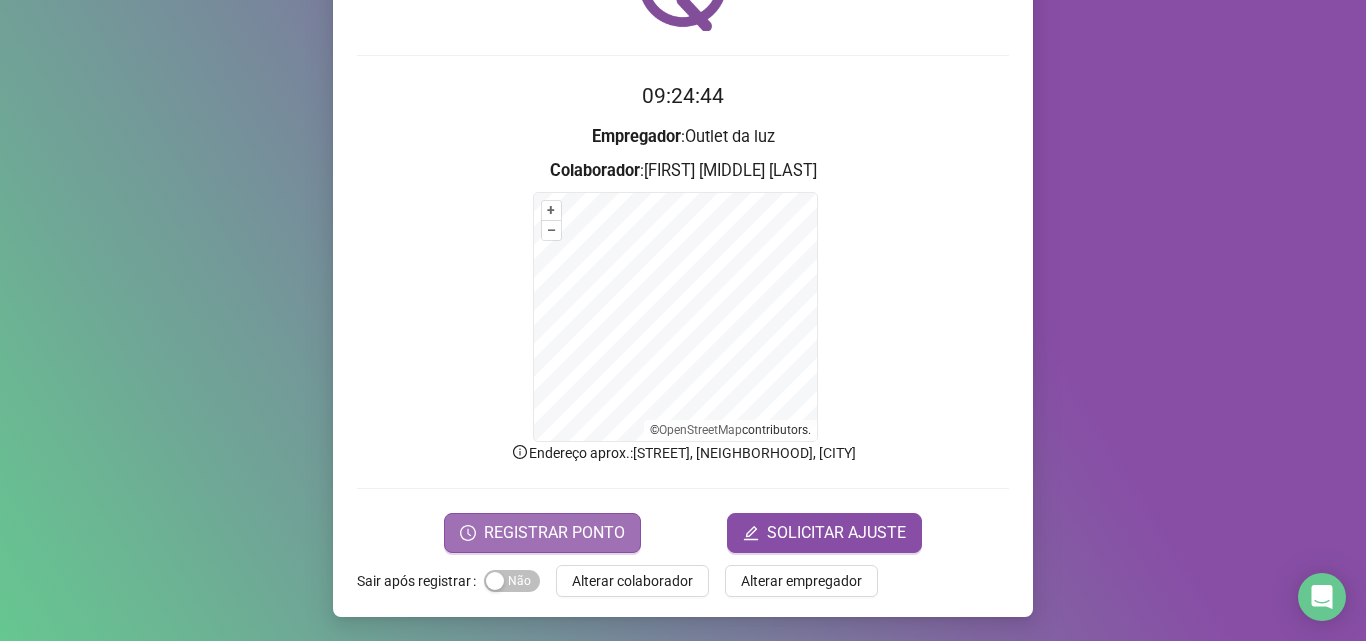 click on "REGISTRAR PONTO" at bounding box center [554, 533] 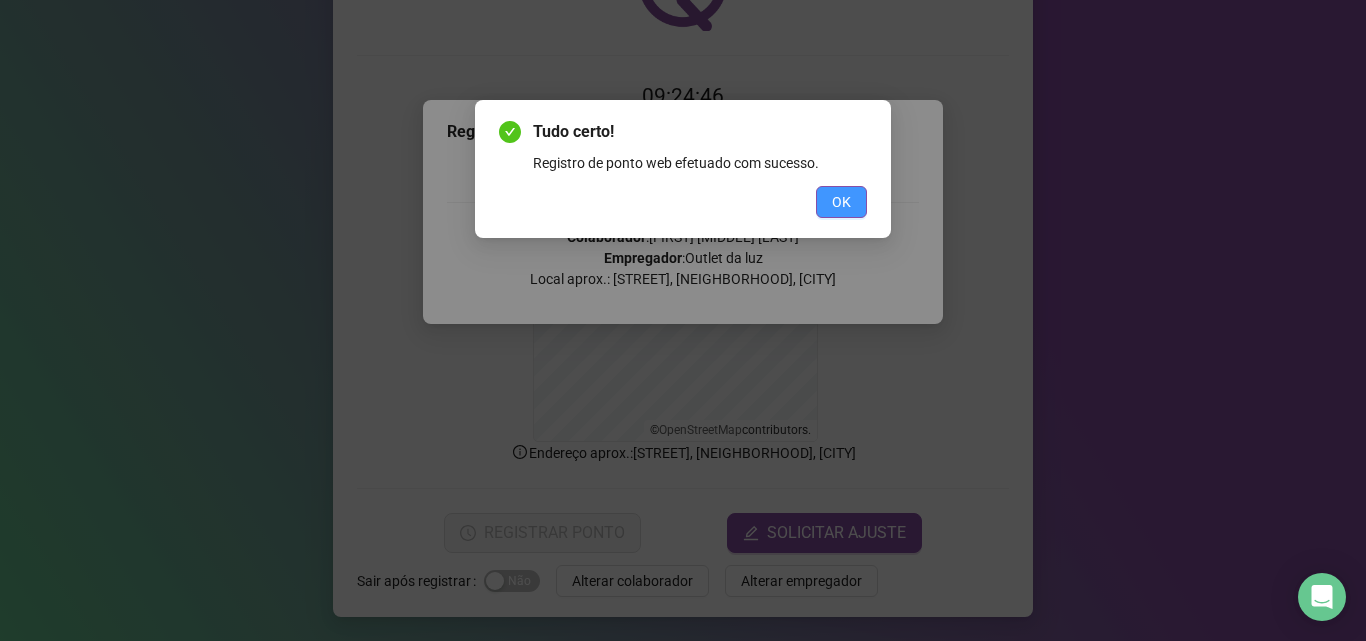 click on "OK" at bounding box center [841, 202] 